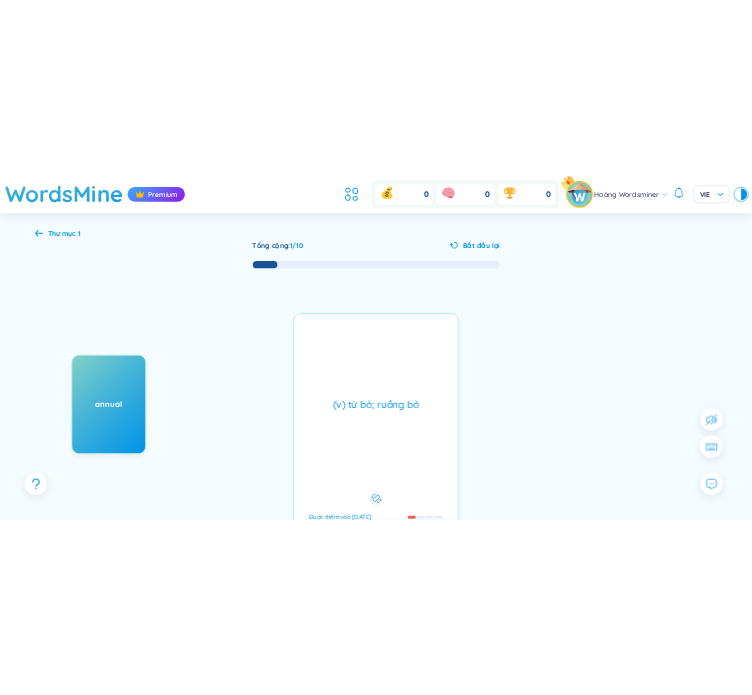 scroll, scrollTop: 100, scrollLeft: 0, axis: vertical 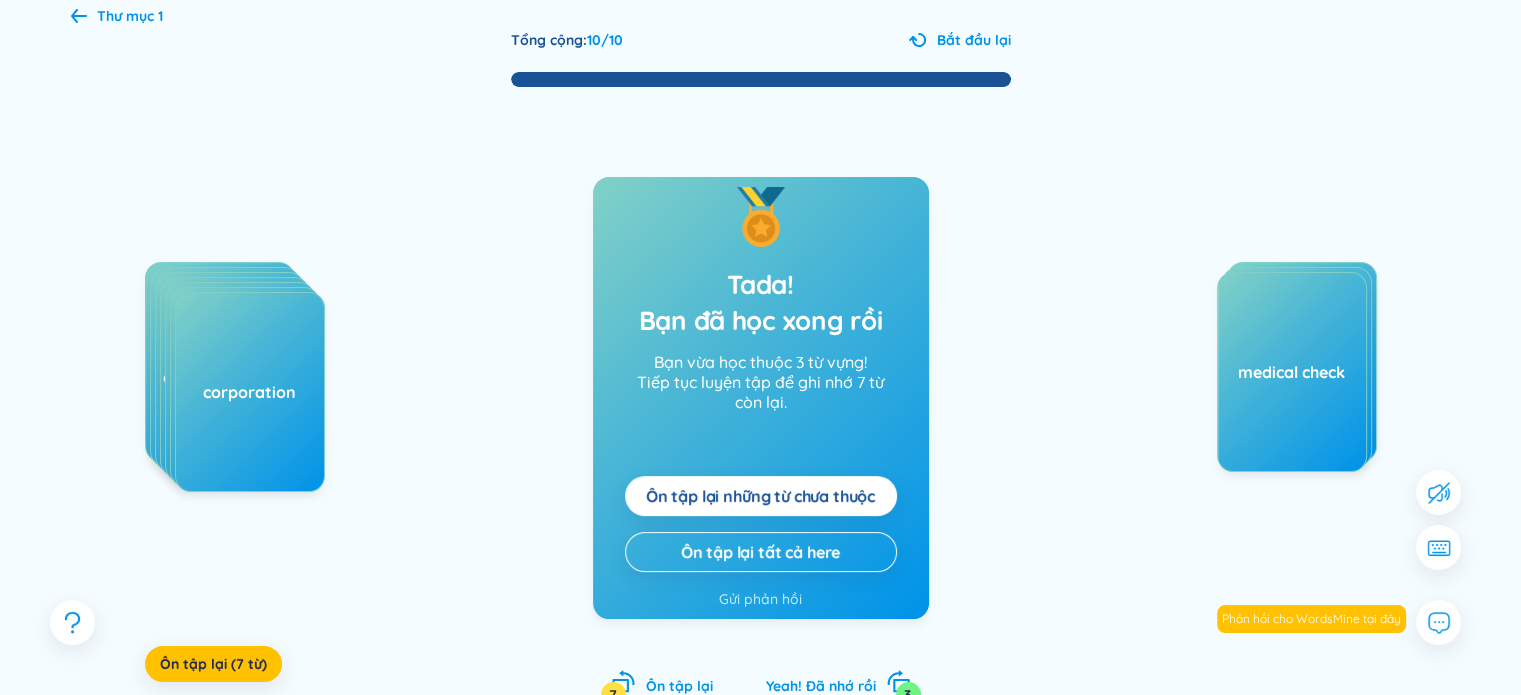 click at bounding box center (761, 78) 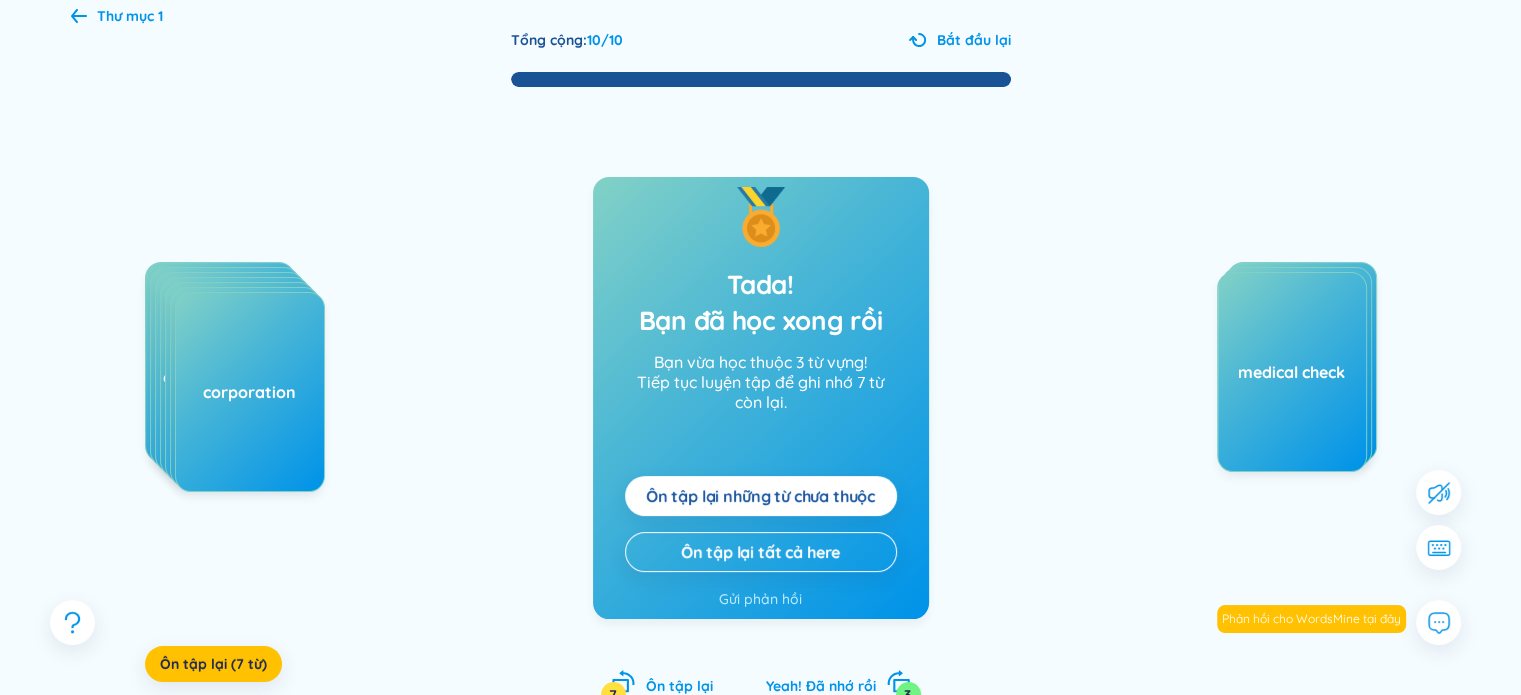click on "Ôn tập lại những từ chưa thuộc" at bounding box center (760, 496) 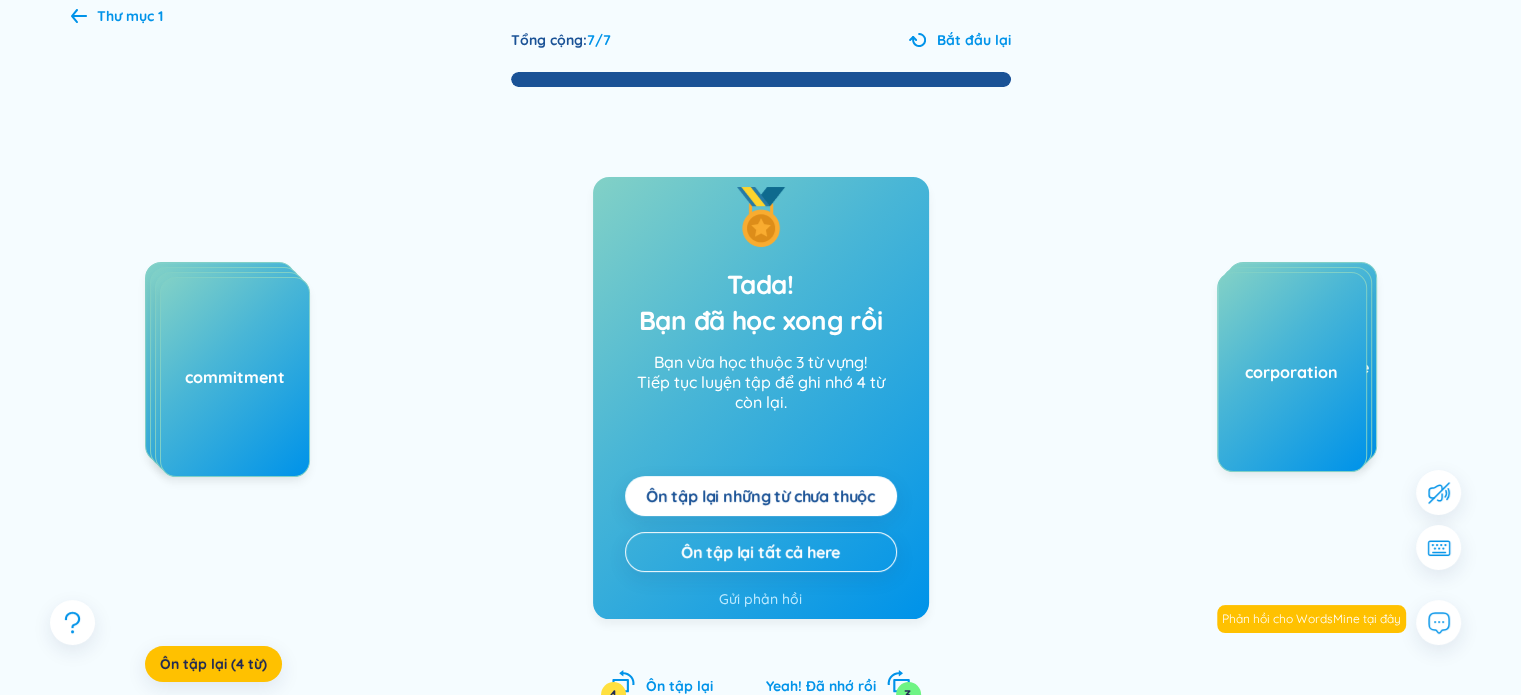 click on "Ôn tập lại những từ chưa thuộc" at bounding box center (761, 496) 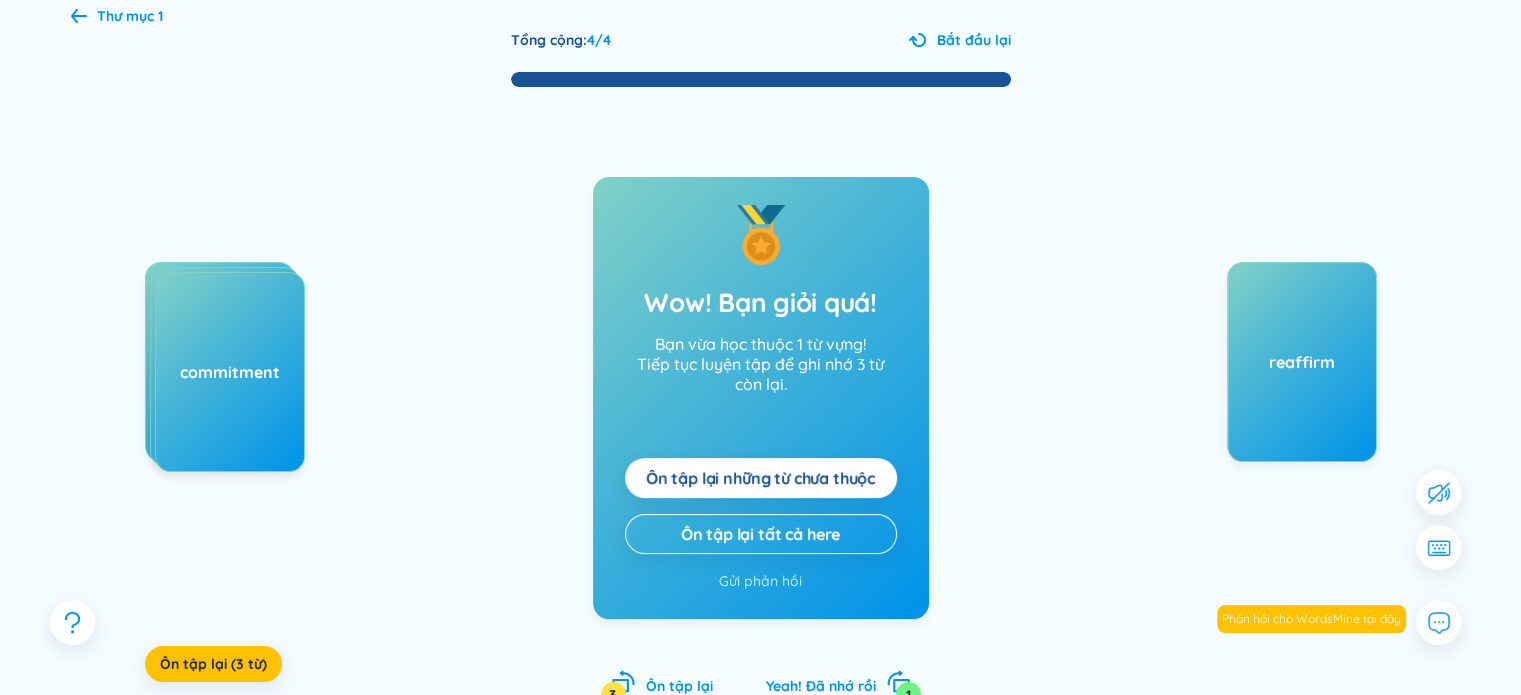click on "Ôn tập lại những từ chưa thuộc" at bounding box center (760, 478) 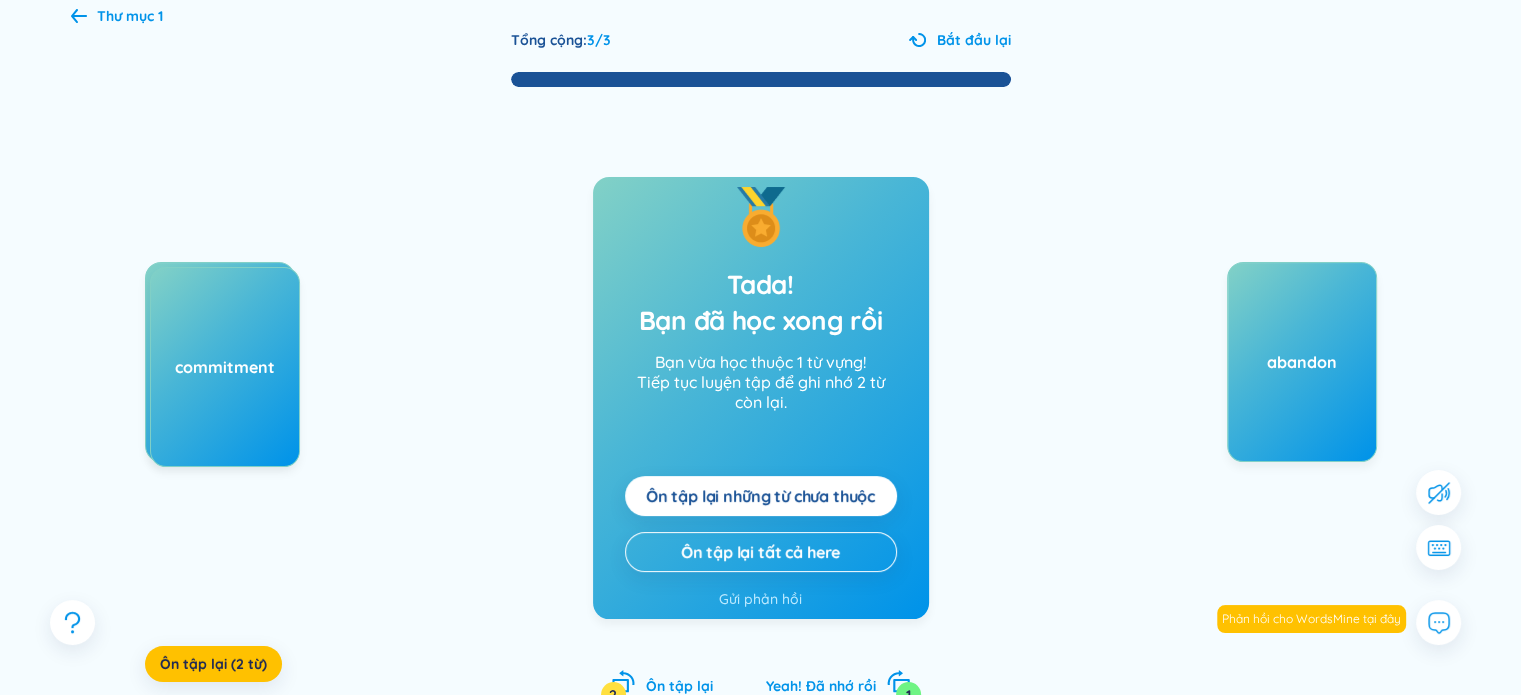 click on "Ôn tập lại những từ chưa thuộc" at bounding box center (761, 496) 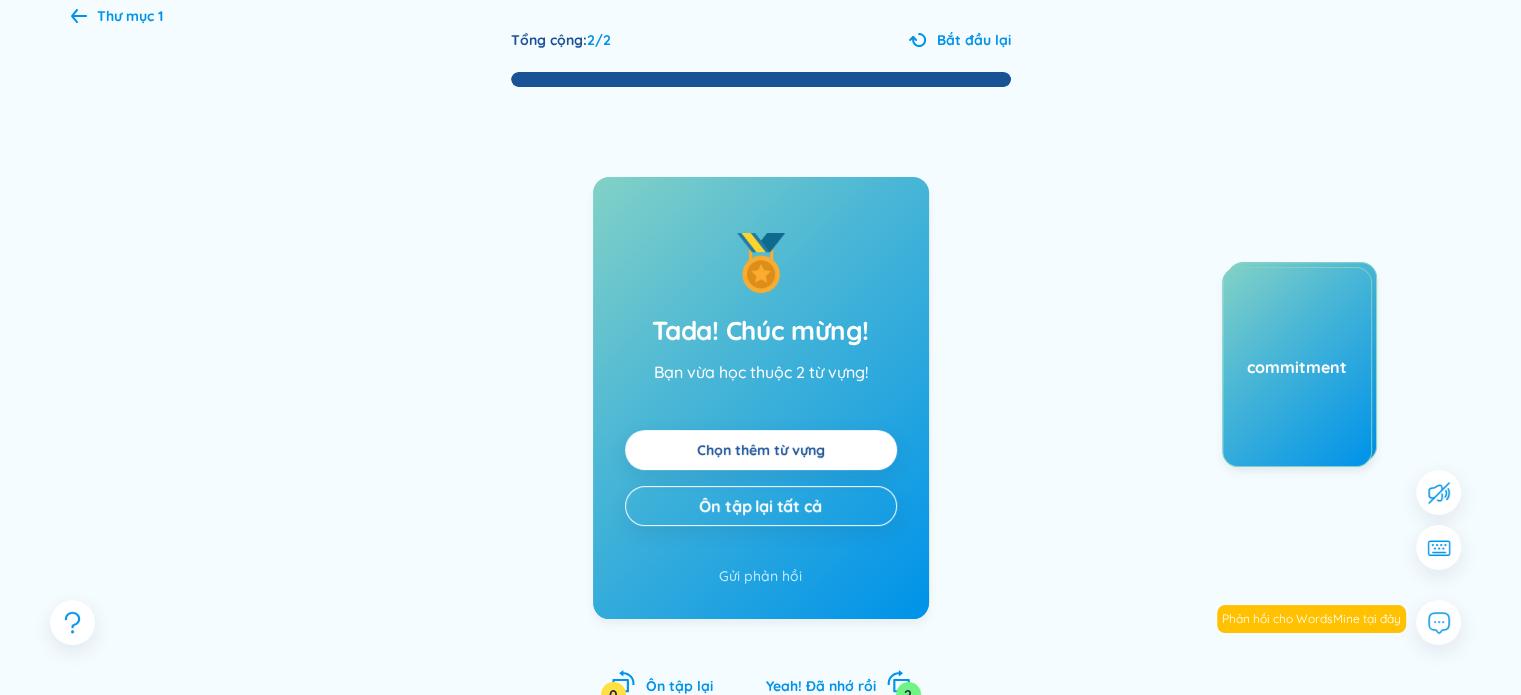 click on "Tada! Chúc mừng! Bạn vừa học thuộc 2 từ vựng! Chọn thêm từ vựng Ôn tập lại tất cả Gửi phản hồi Xuất sắc! Bạn vừa học thuộc 2 từ vựng! Chọn thêm từ vựng Ôn tập lại tất cả Gửi phản hồi Ôn tập lại 0 Yeah! Đã nhớ rồi 2 comprehensible commitment" at bounding box center (761, 418) 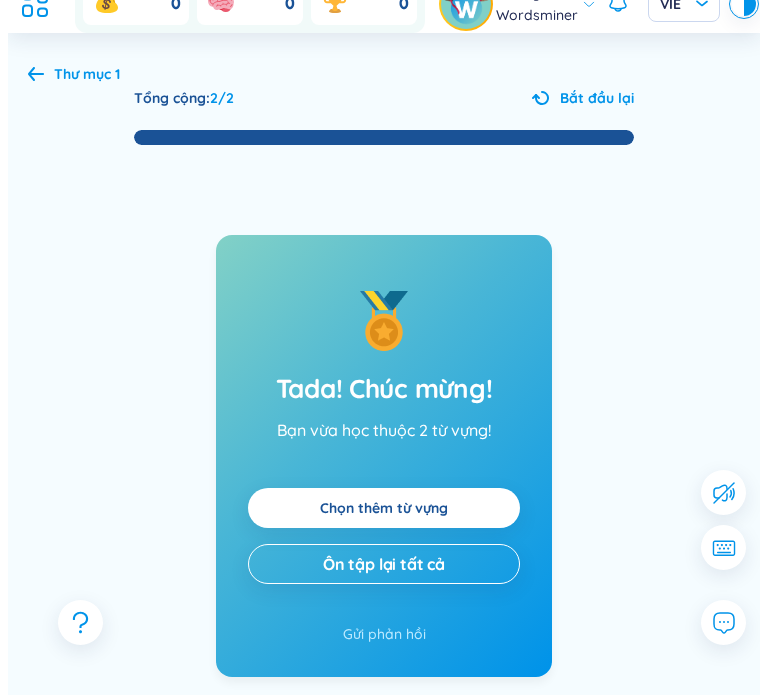 scroll, scrollTop: 0, scrollLeft: 0, axis: both 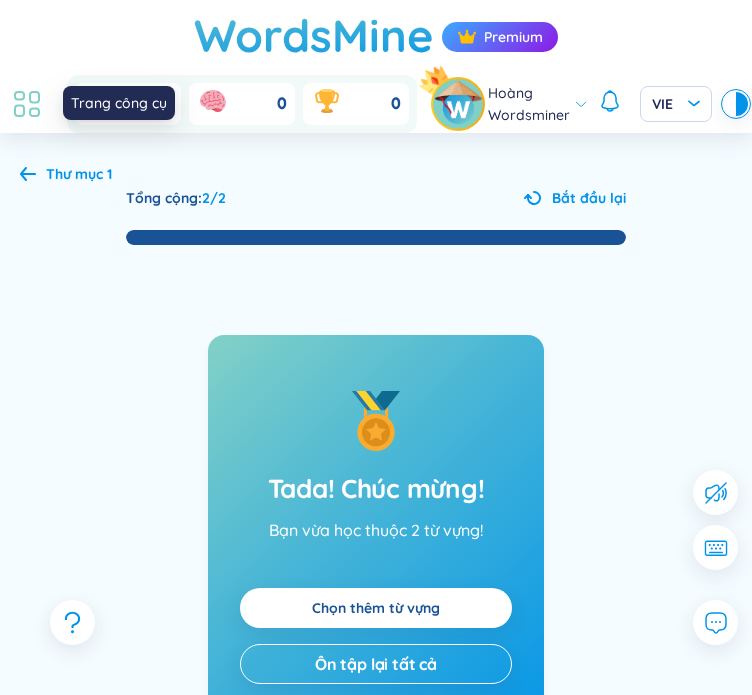 click 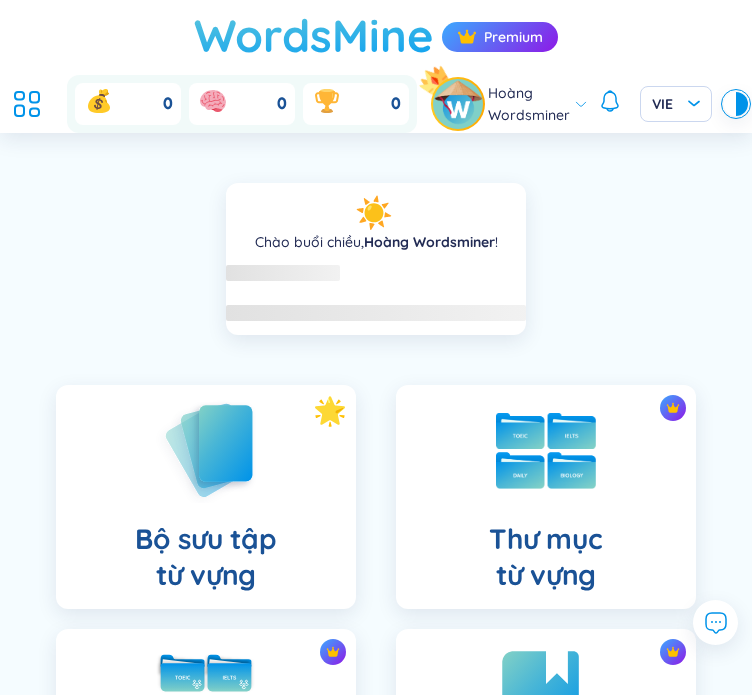 click on "WordsMine" at bounding box center (314, 35) 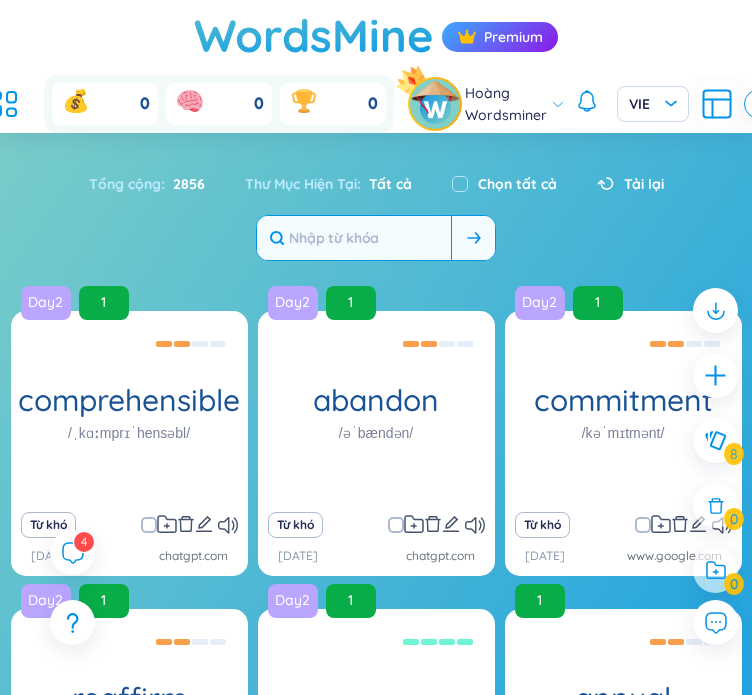 click at bounding box center (354, 238) 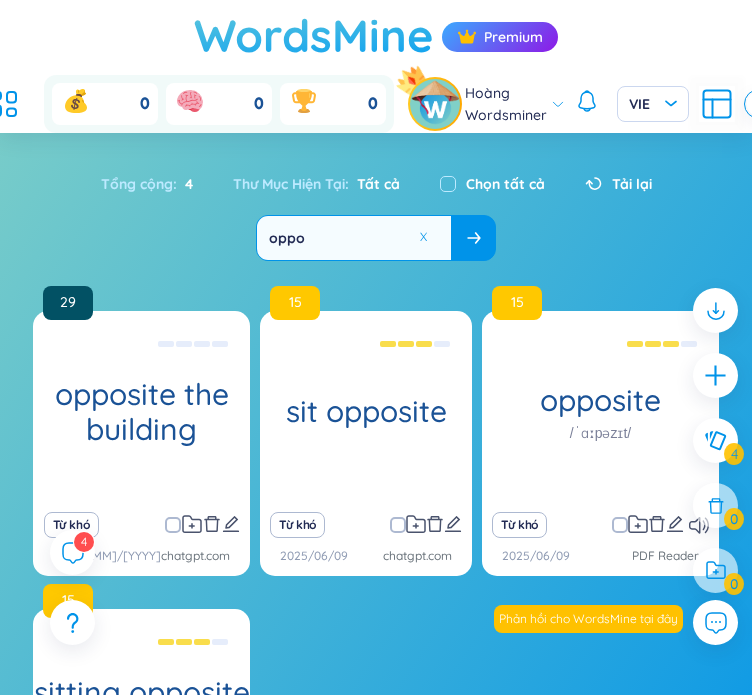 type on "oppo" 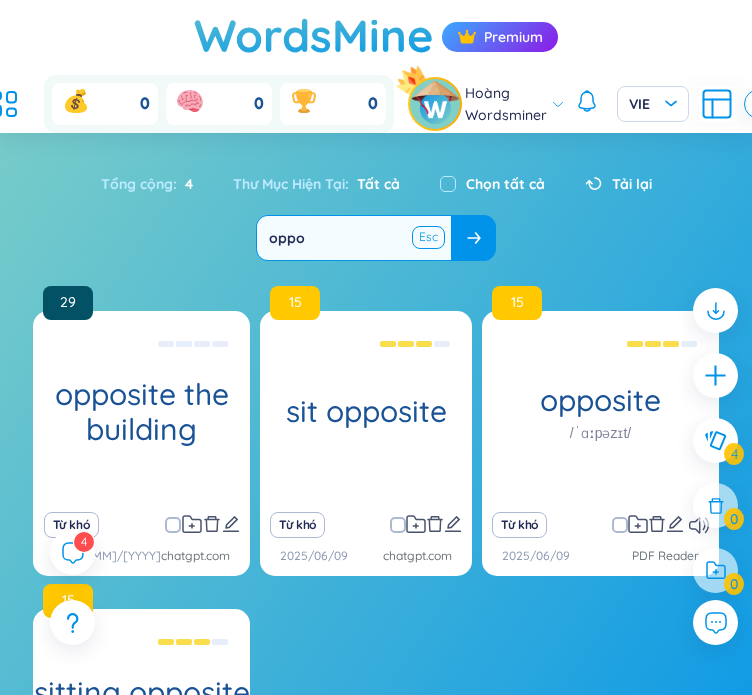 click on "oppo" at bounding box center (376, 238) 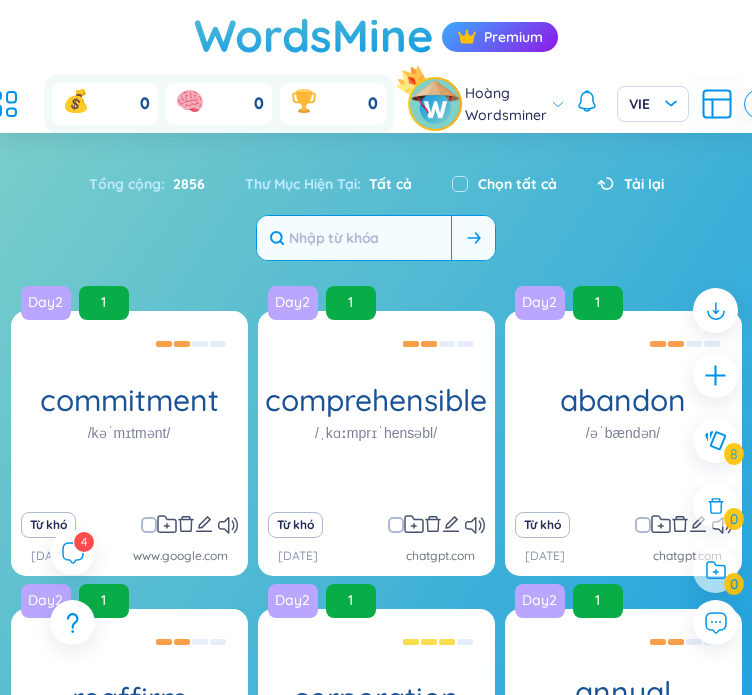 type on "e" 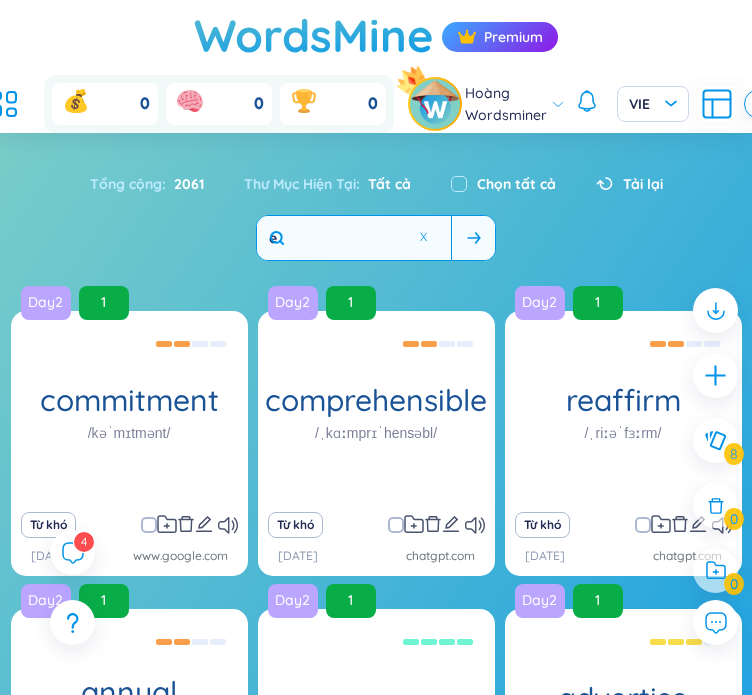 type on "ep" 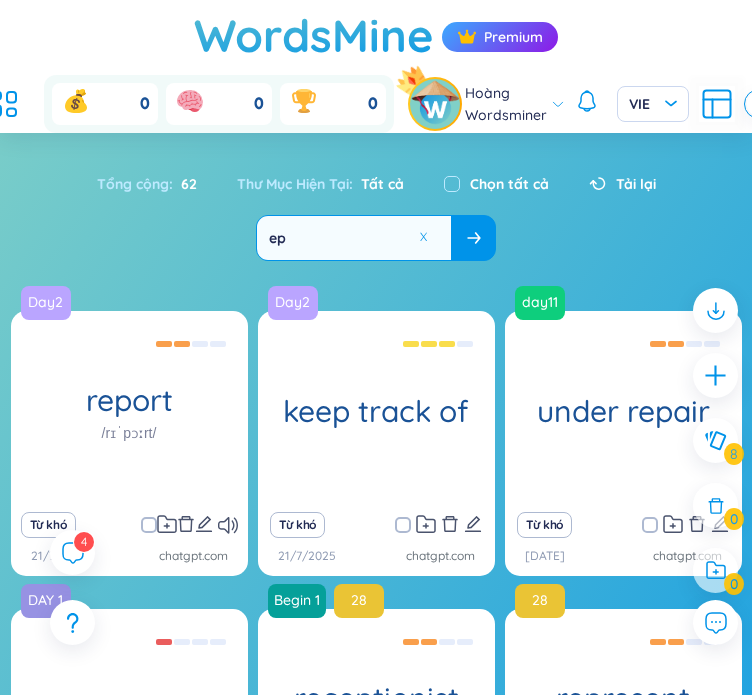 type on "e" 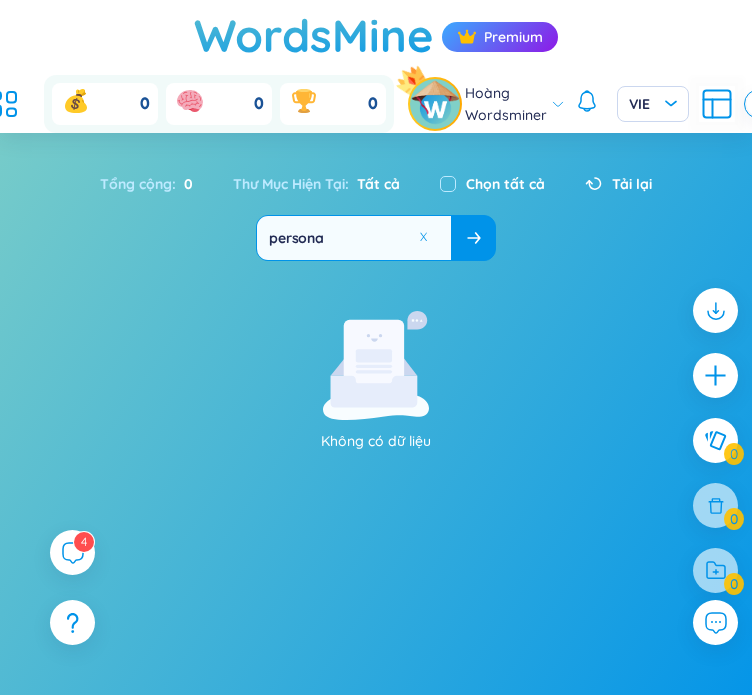 type on "persona" 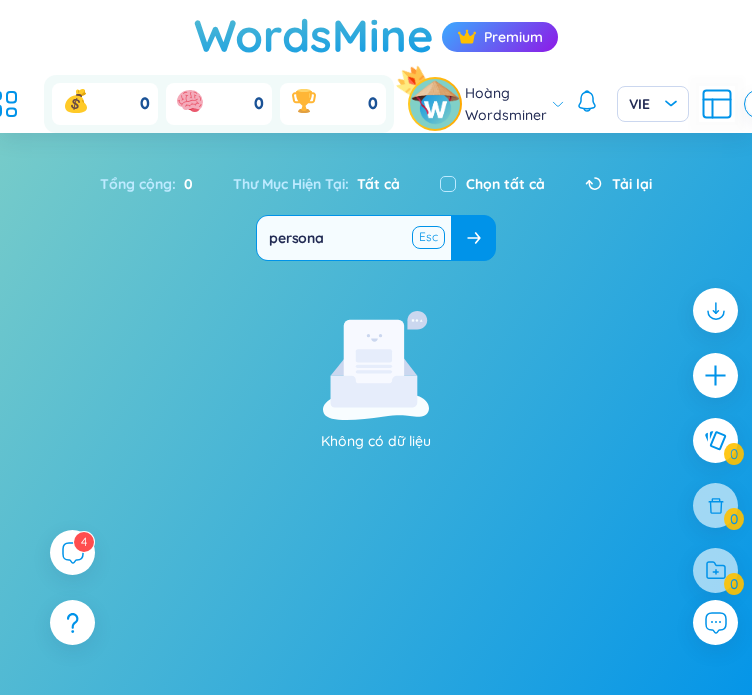click at bounding box center (428, 237) 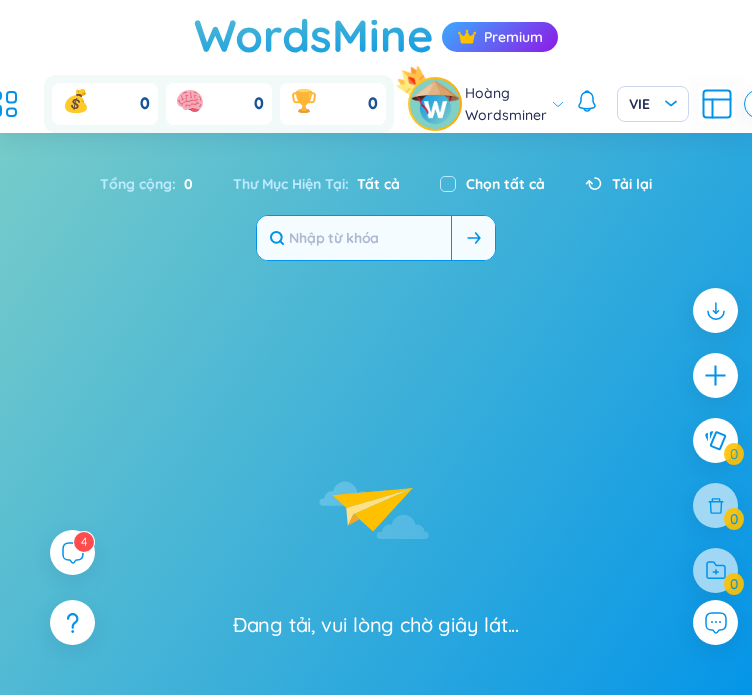 click at bounding box center (354, 238) 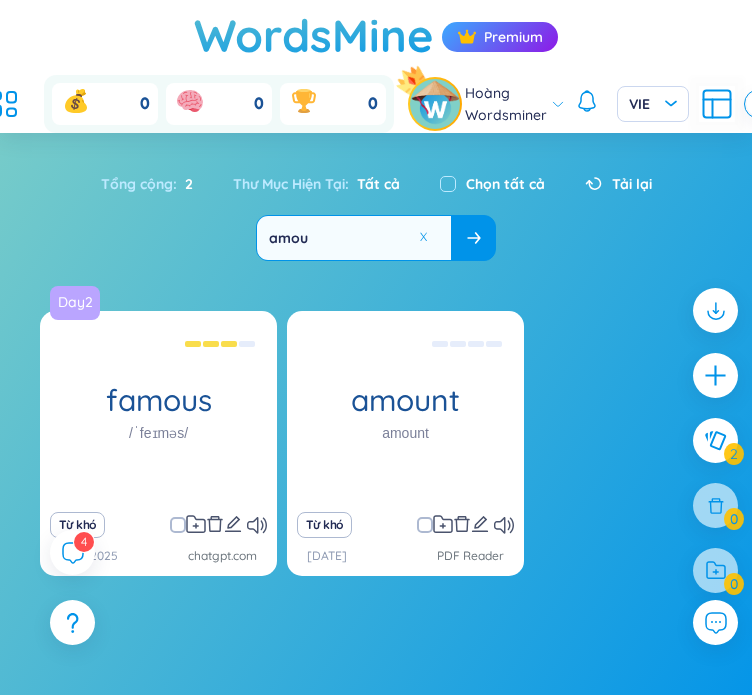 type on "amou" 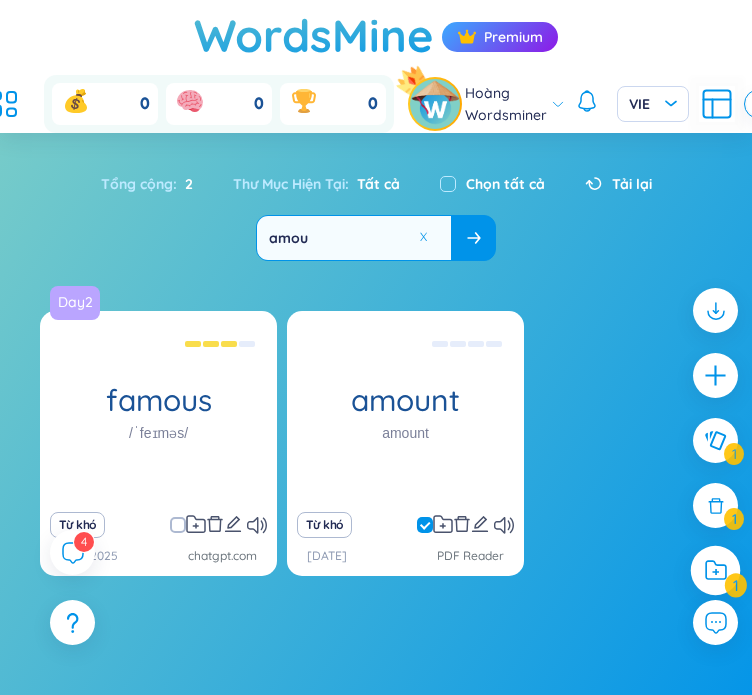 click 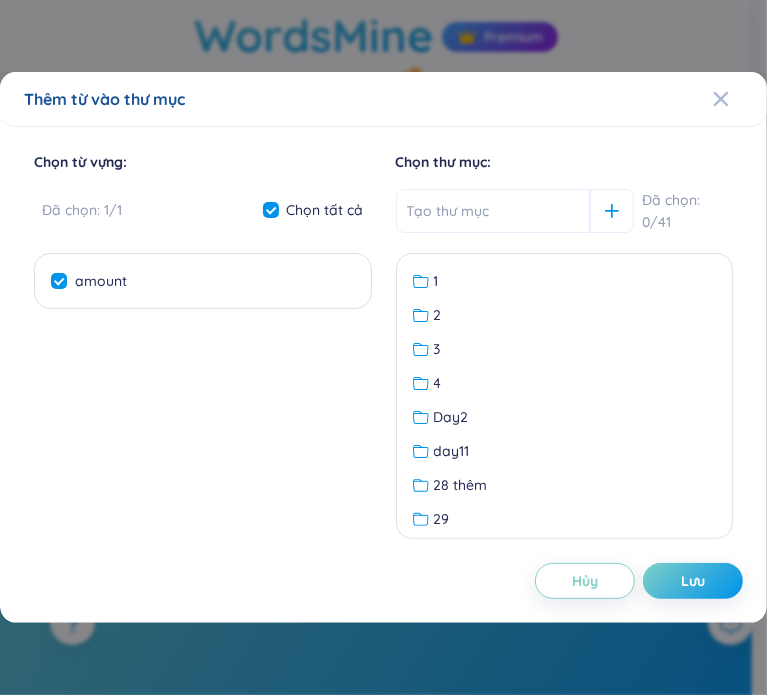click at bounding box center [493, 211] 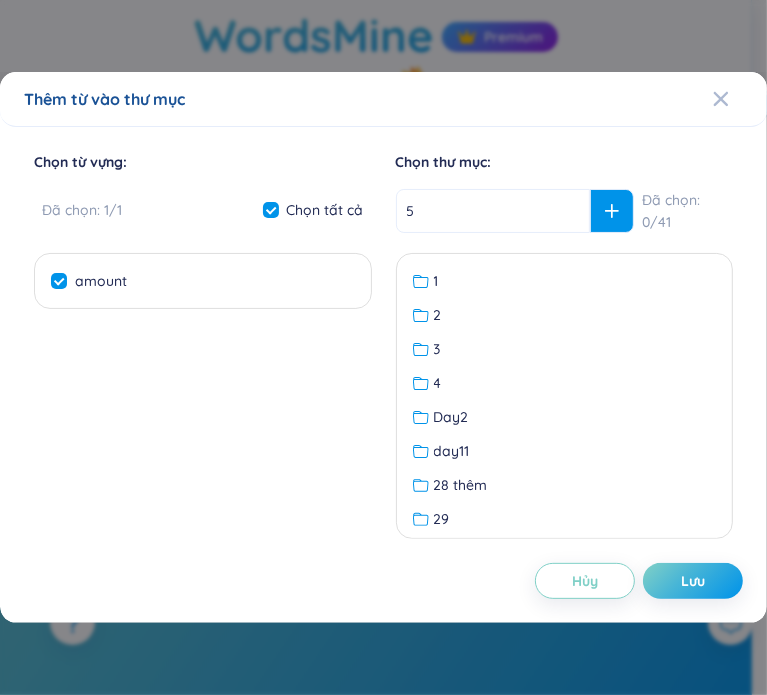 click at bounding box center (612, 211) 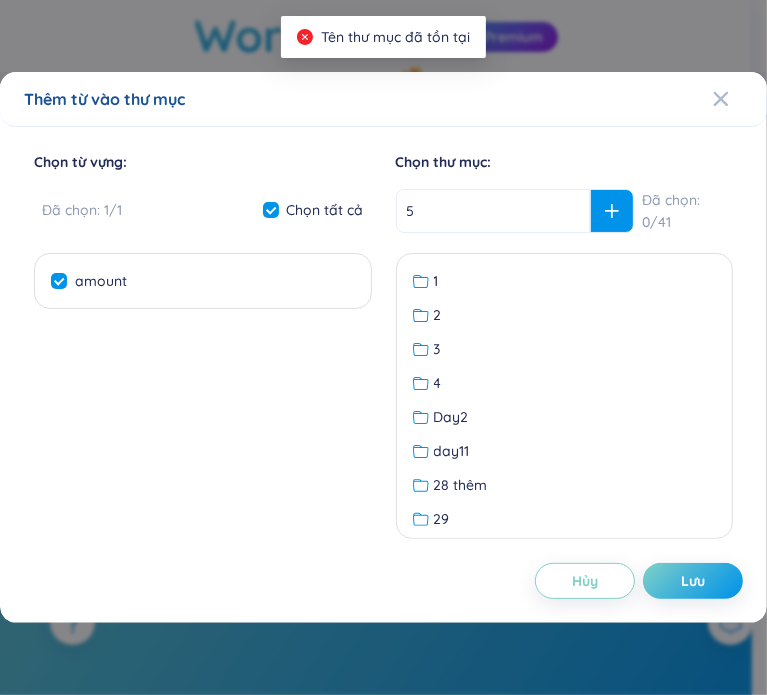 click at bounding box center [612, 211] 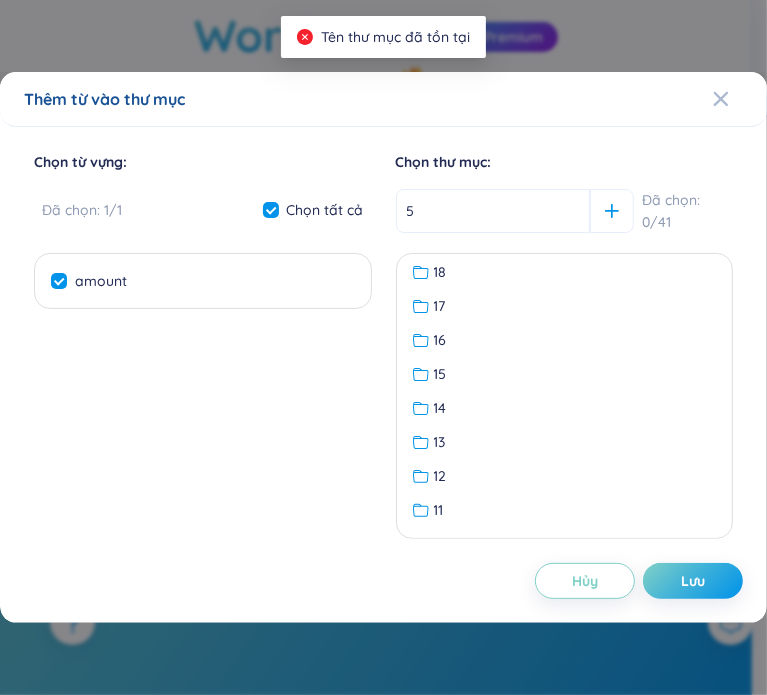 scroll, scrollTop: 542, scrollLeft: 0, axis: vertical 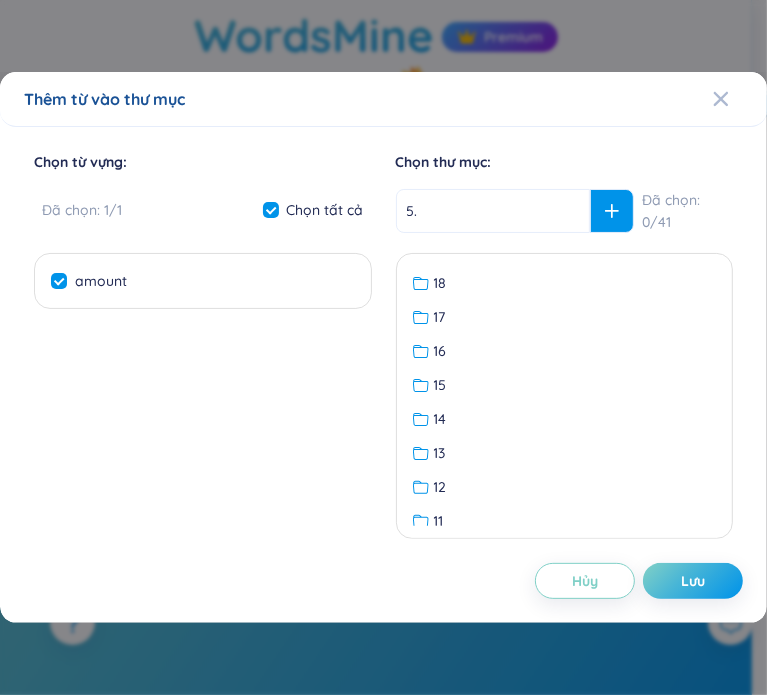 type on "5." 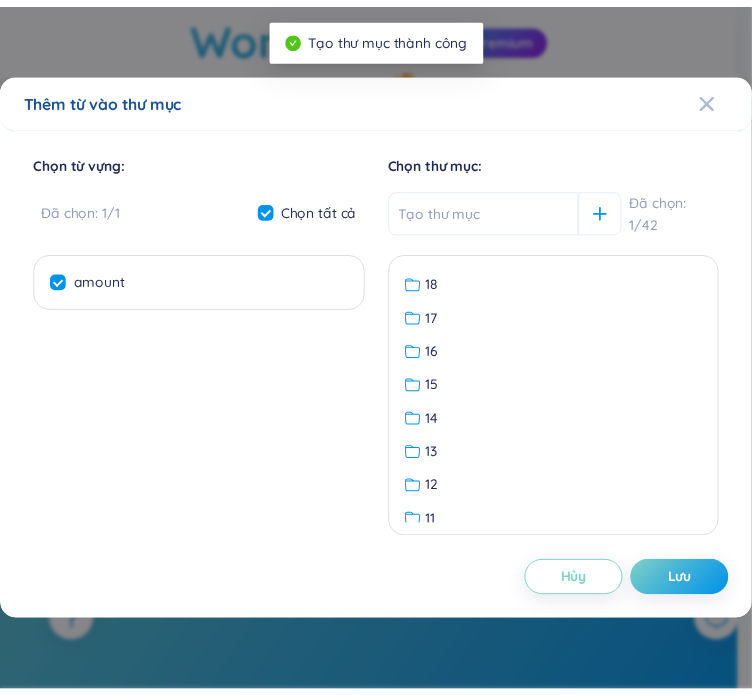 scroll, scrollTop: 0, scrollLeft: 0, axis: both 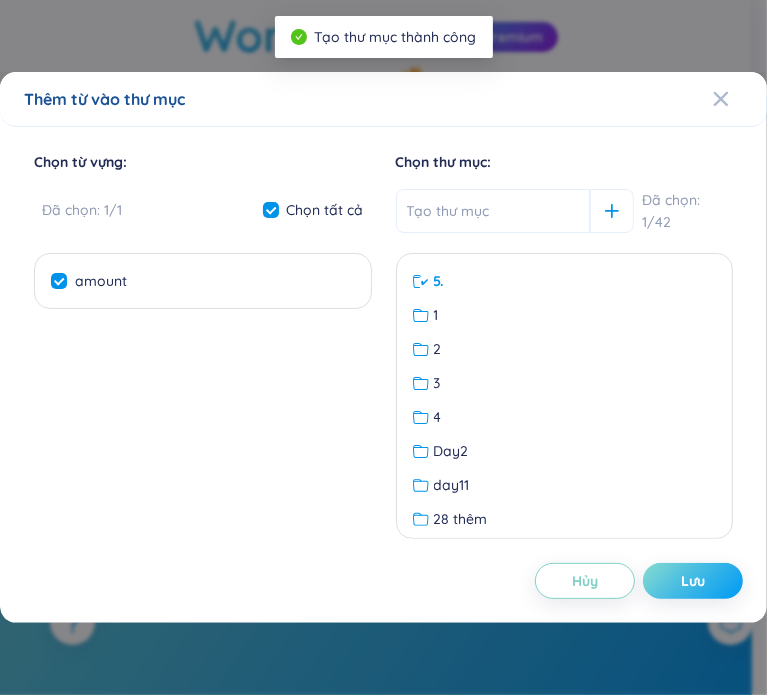 click on "Lưu" at bounding box center (693, 581) 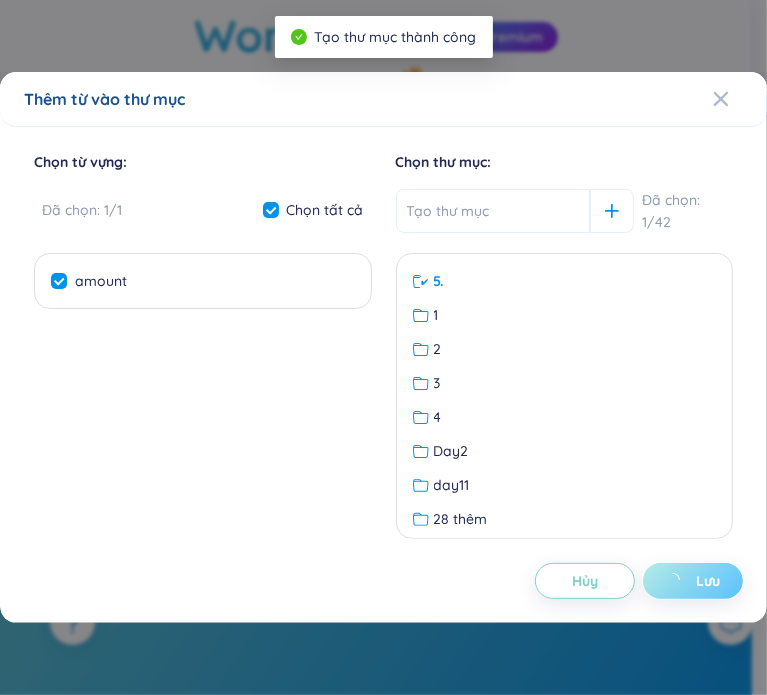 checkbox on "false" 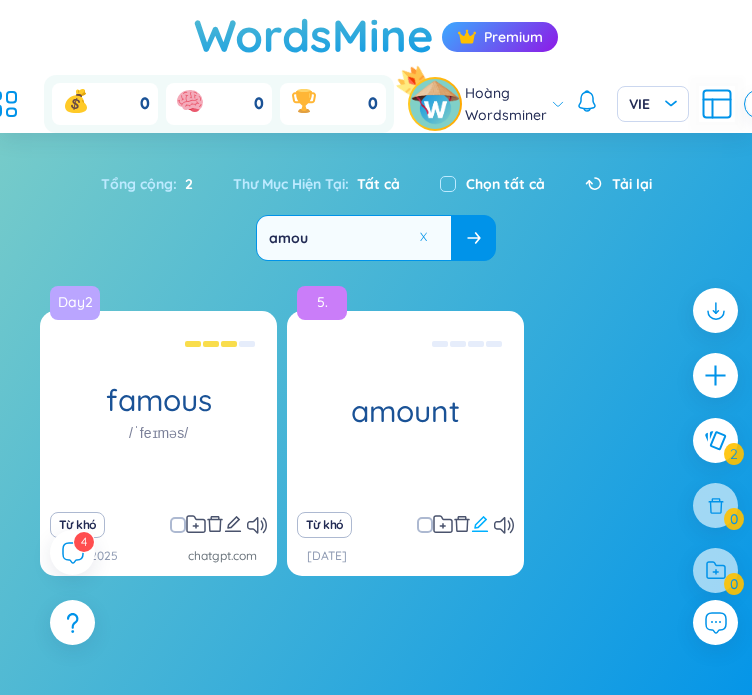 click 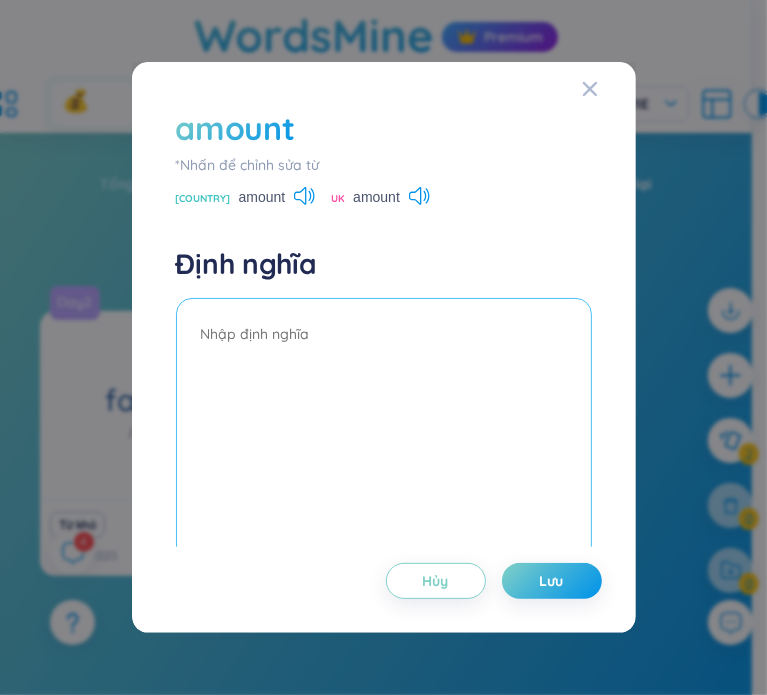 paste on "(n) số lượng" 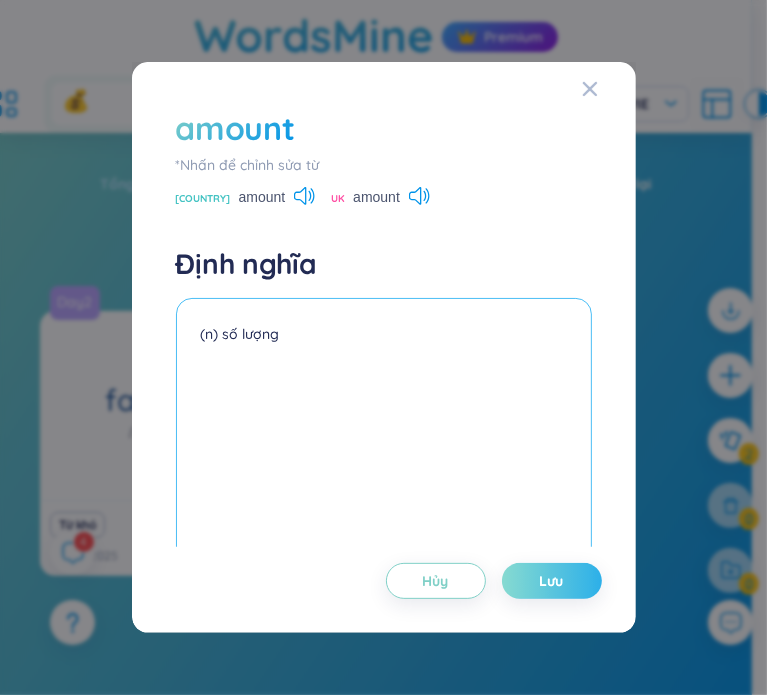 type on "(n) số lượng" 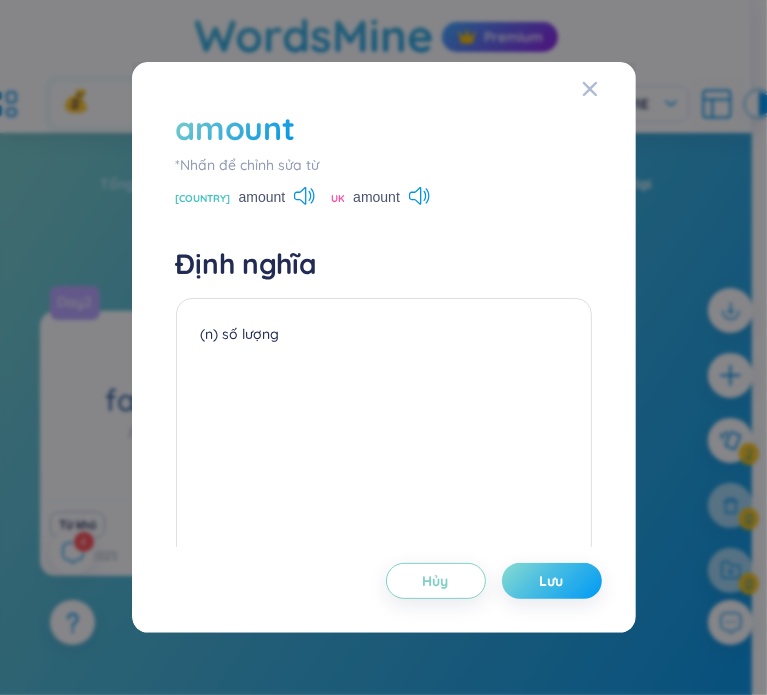 click on "Lưu" at bounding box center (552, 581) 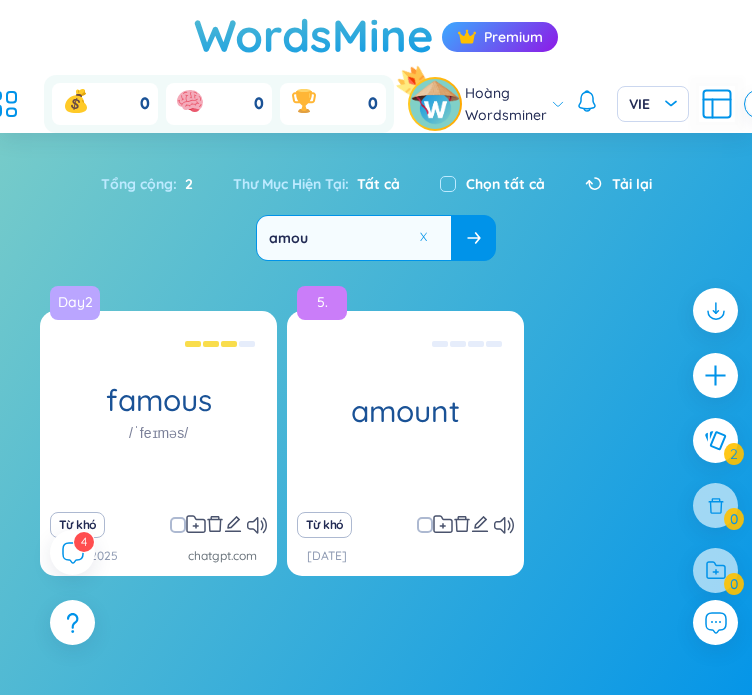 click at bounding box center (423, 237) 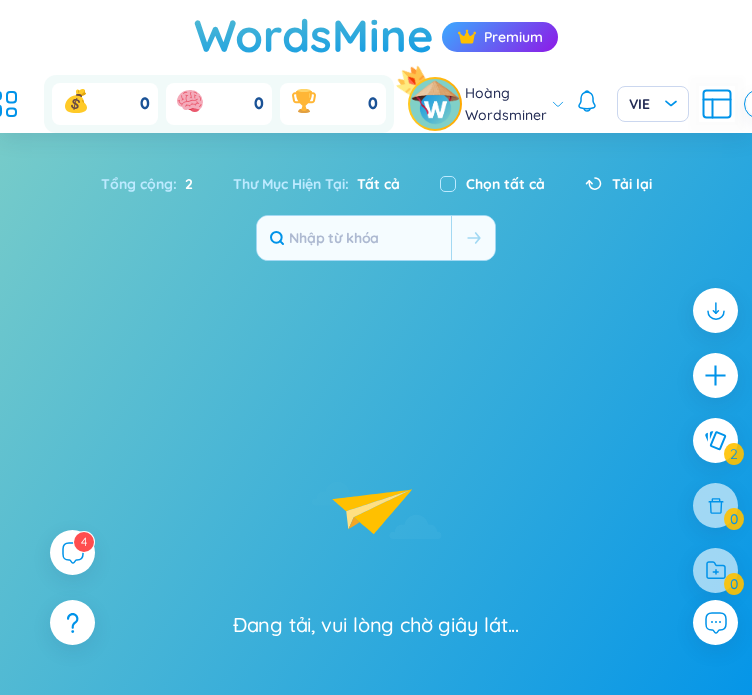 click at bounding box center [354, 238] 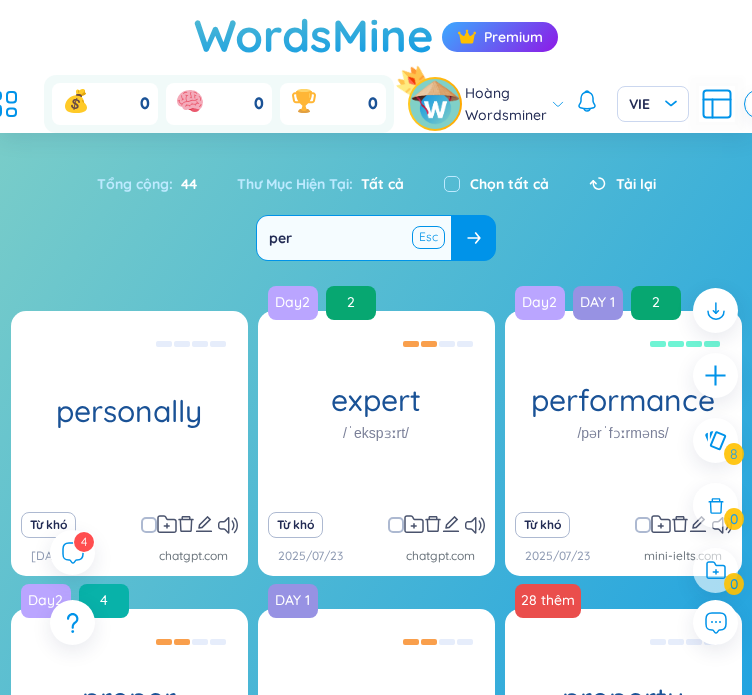 type on "per" 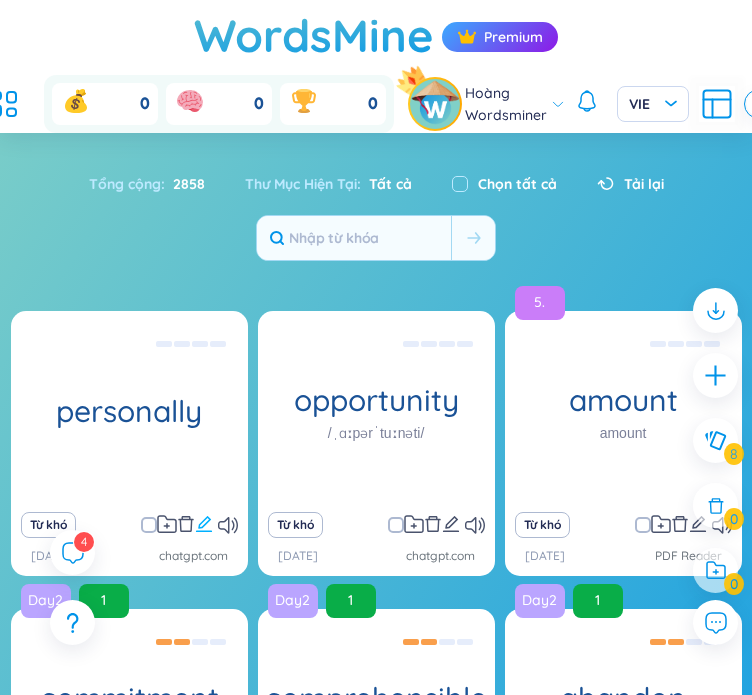click 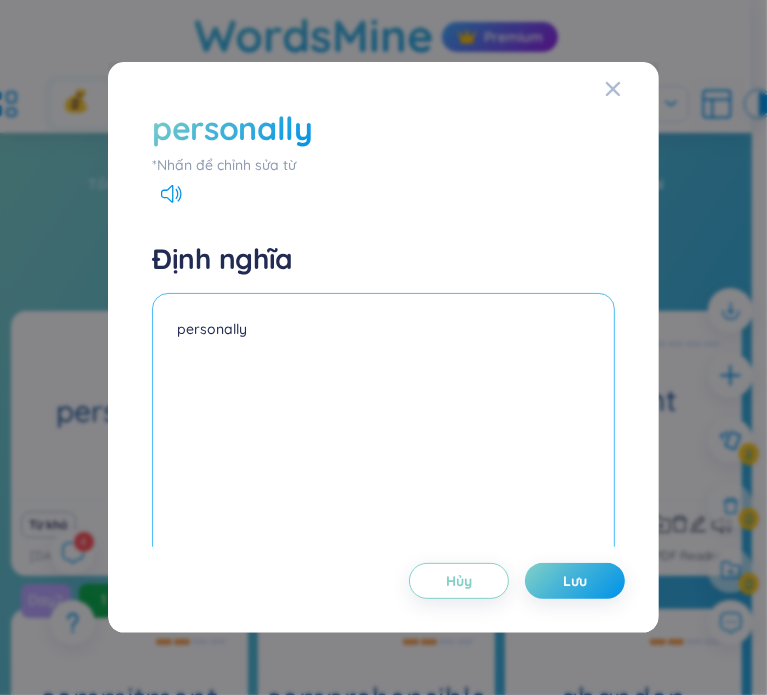 drag, startPoint x: 331, startPoint y: 344, endPoint x: 215, endPoint y: 328, distance: 117.09825 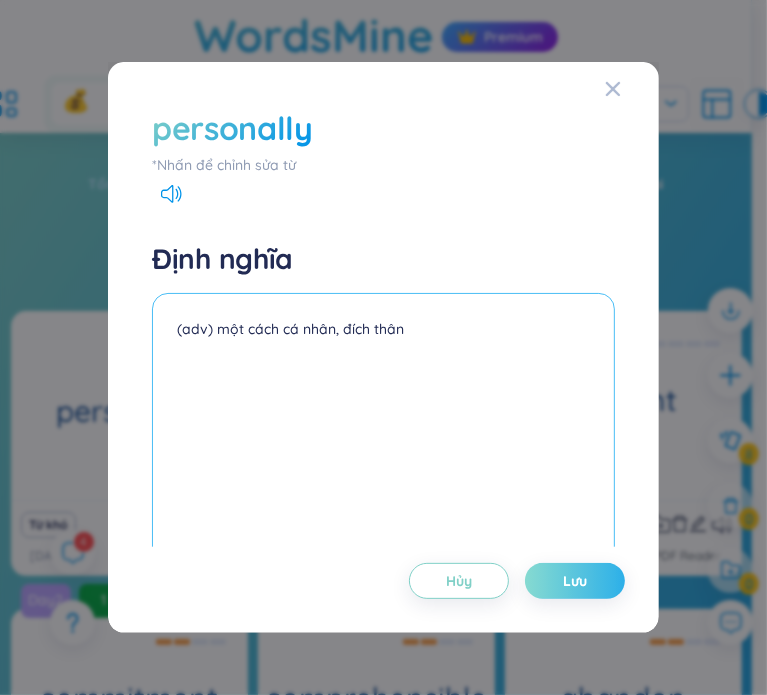 type on "(adv) một cách cá nhân, đích thân" 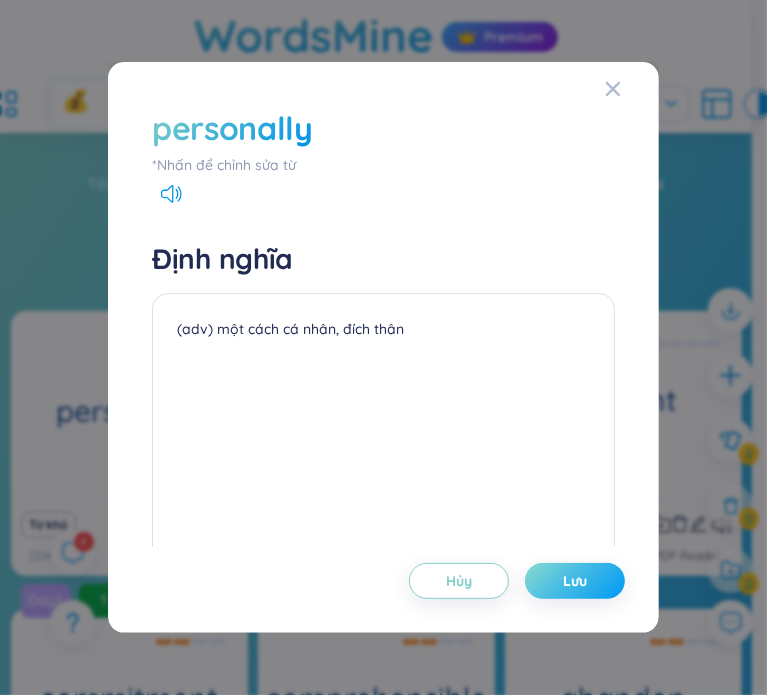 click on "Lưu" at bounding box center [575, 581] 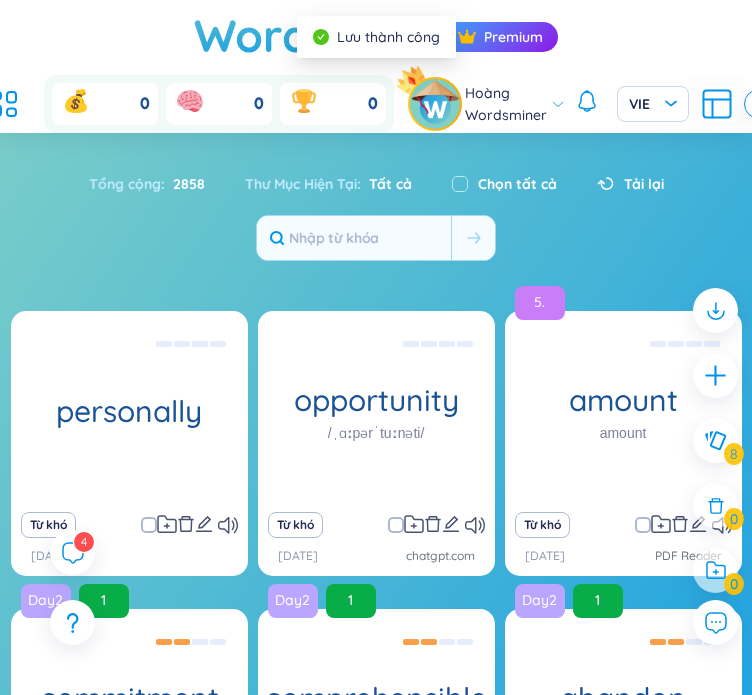 click at bounding box center (149, 525) 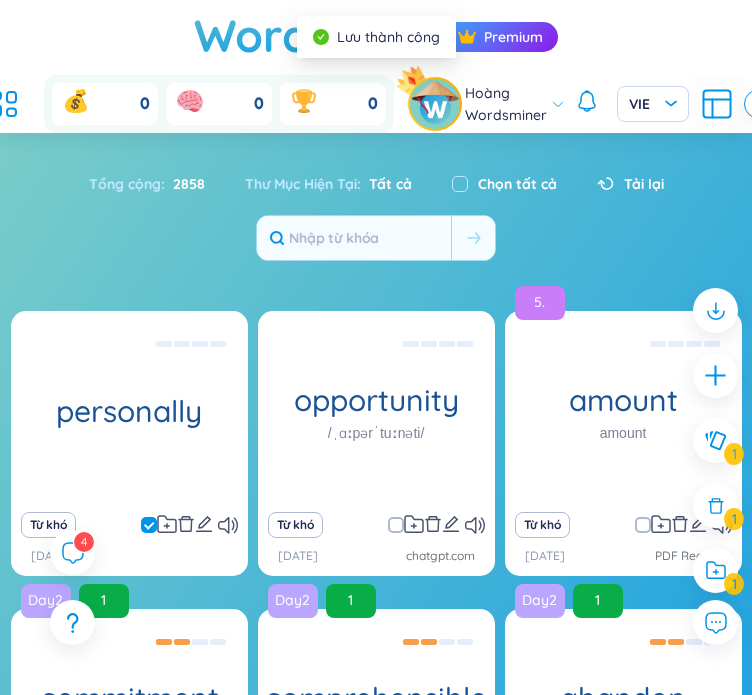 drag, startPoint x: 393, startPoint y: 522, endPoint x: 408, endPoint y: 523, distance: 15.033297 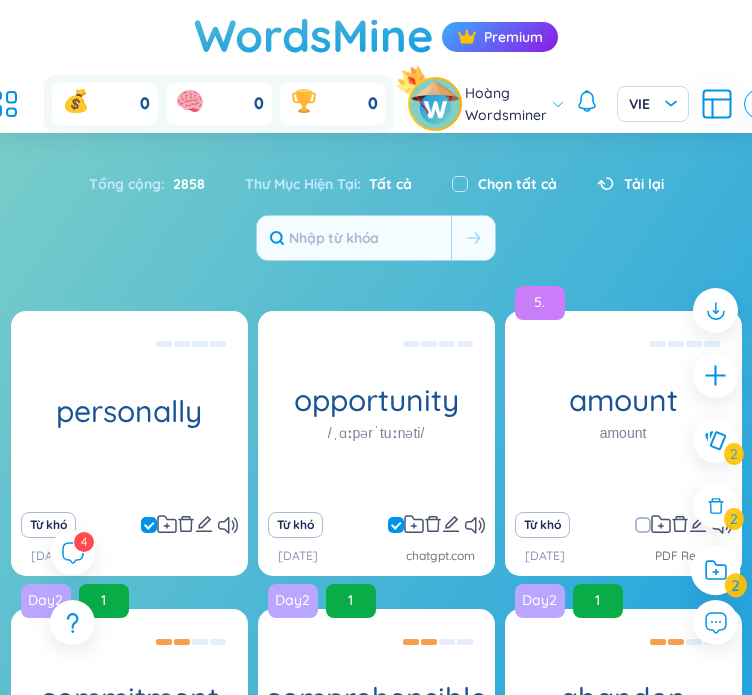 click 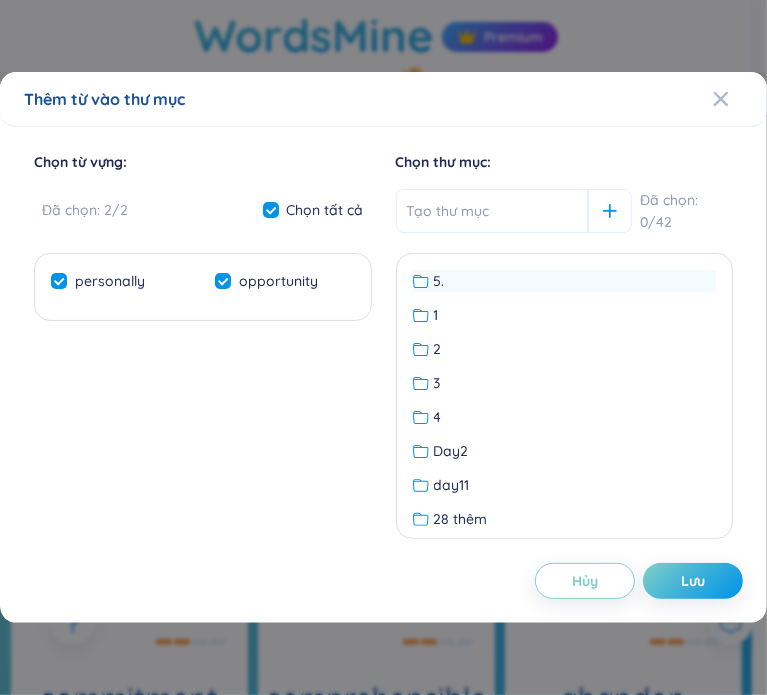 click on "5." at bounding box center (439, 281) 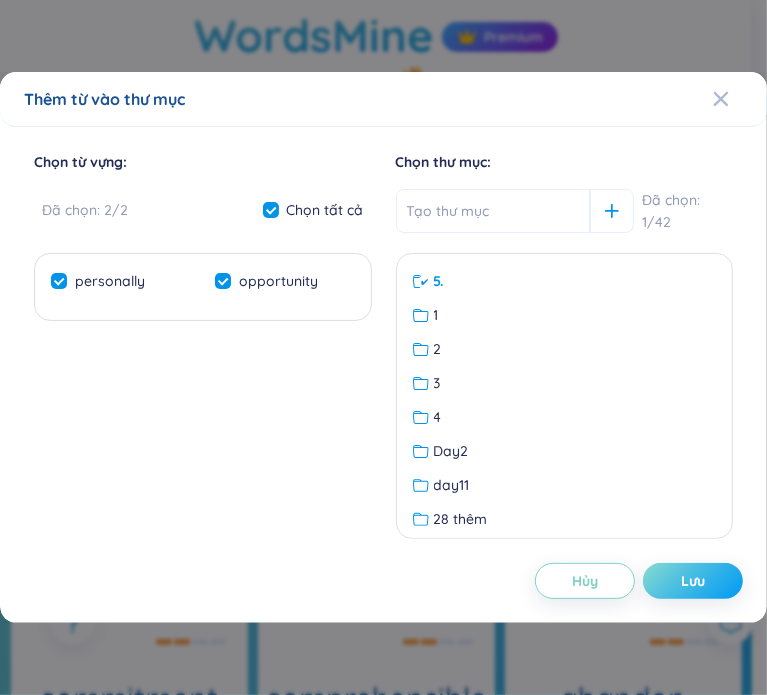 click on "Lưu" at bounding box center [693, 581] 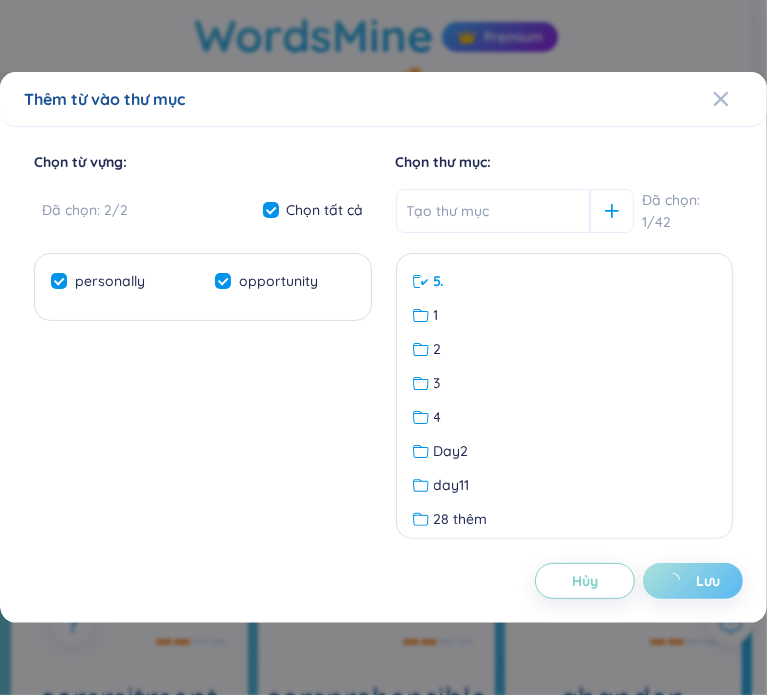 checkbox on "false" 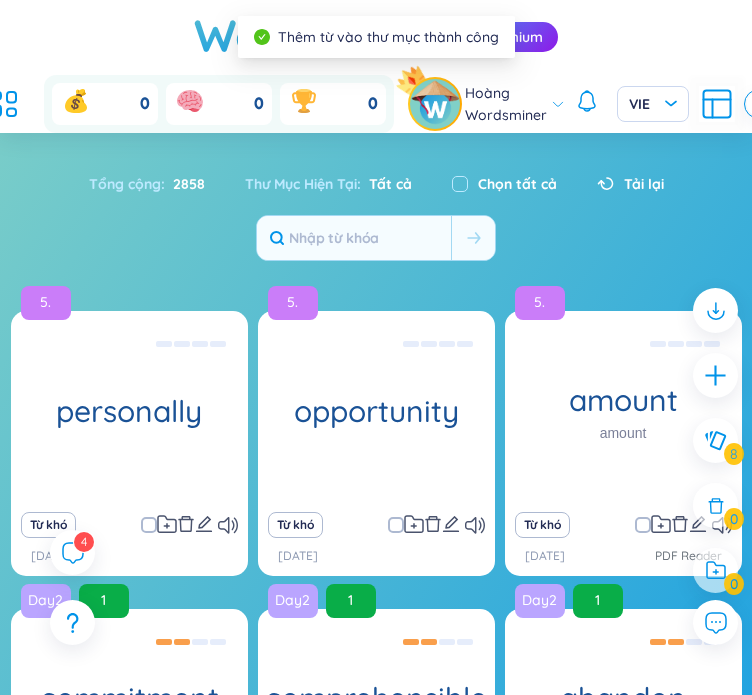 click on "Tổng cộng :         2858 Thư Mục Hiện Tại :     Tất cả Chọn tất cả    Tải lại" at bounding box center (376, 212) 